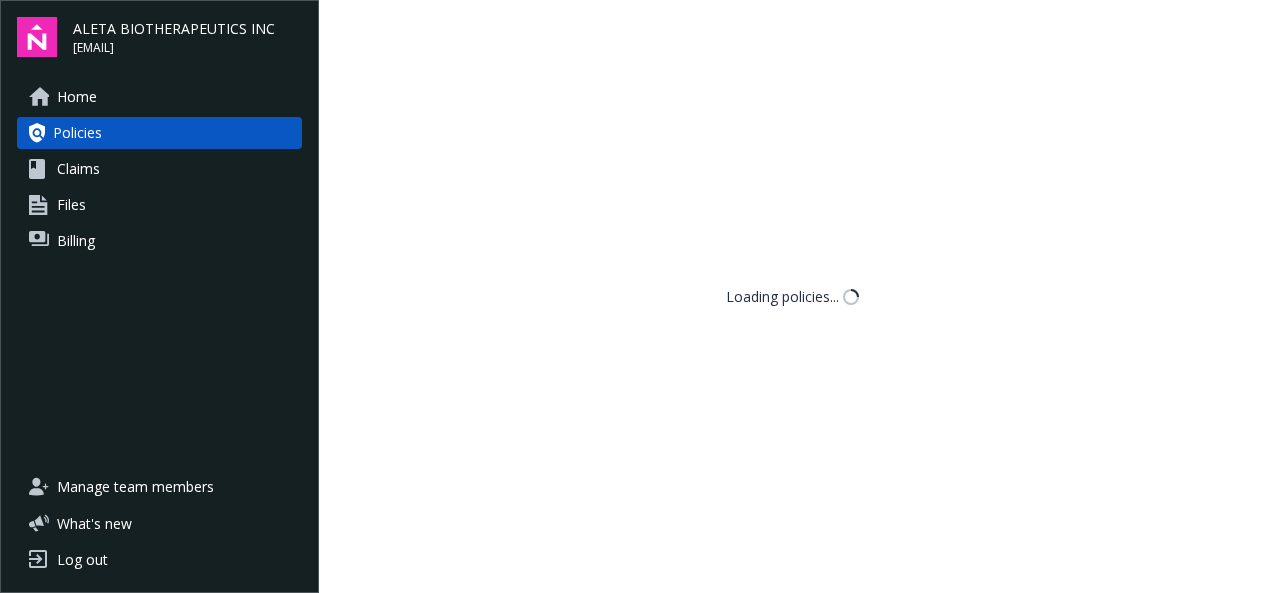 scroll, scrollTop: 0, scrollLeft: 0, axis: both 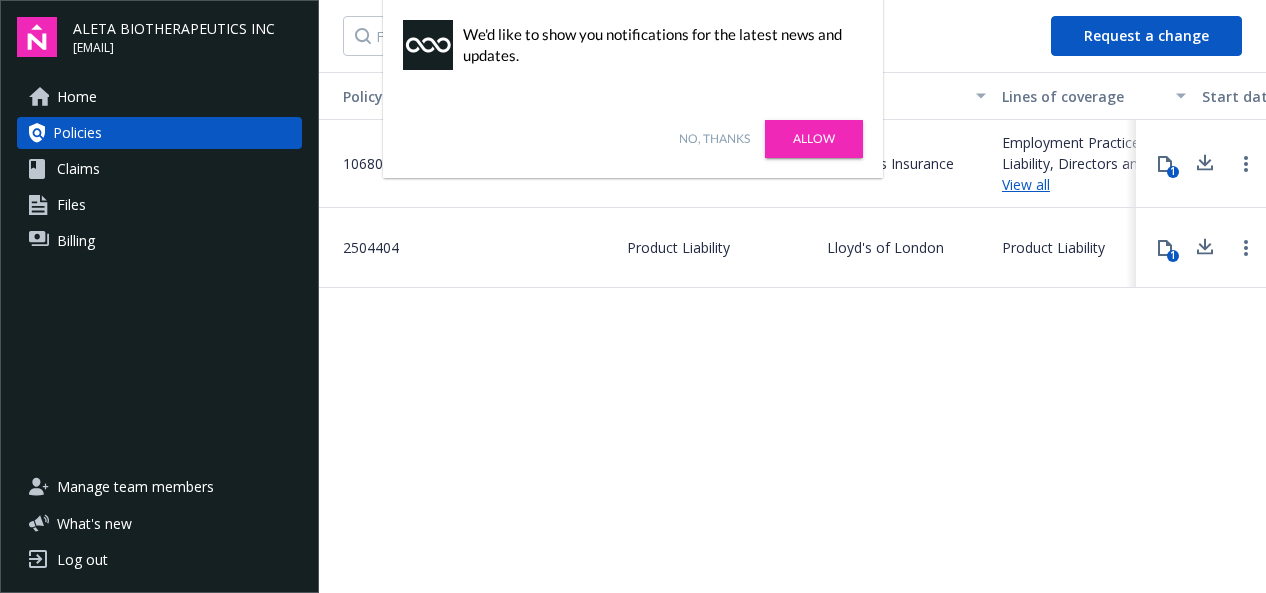 click on "No, thanks" at bounding box center (714, 139) 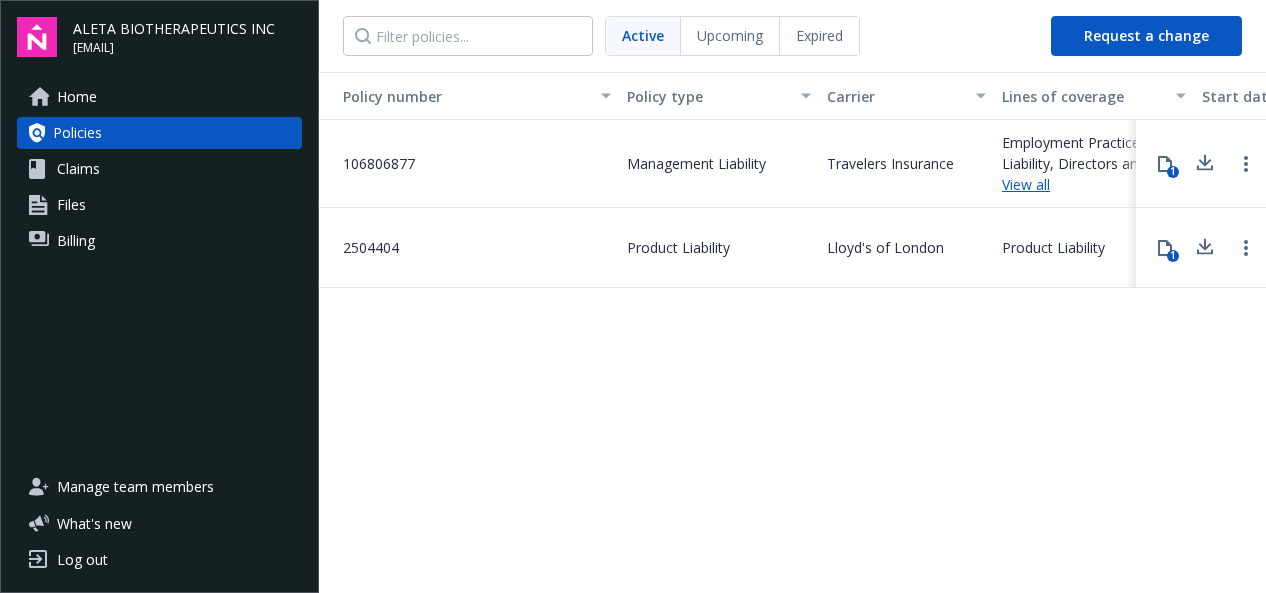 click on "View all" at bounding box center [1094, 184] 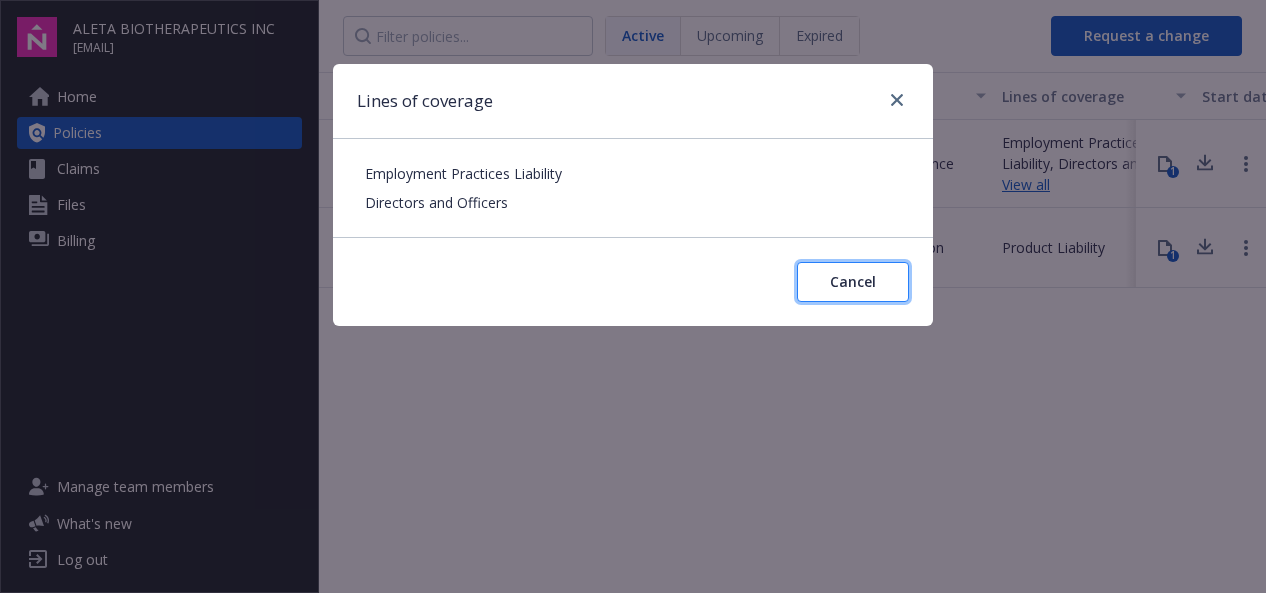 click on "Cancel" at bounding box center (853, 281) 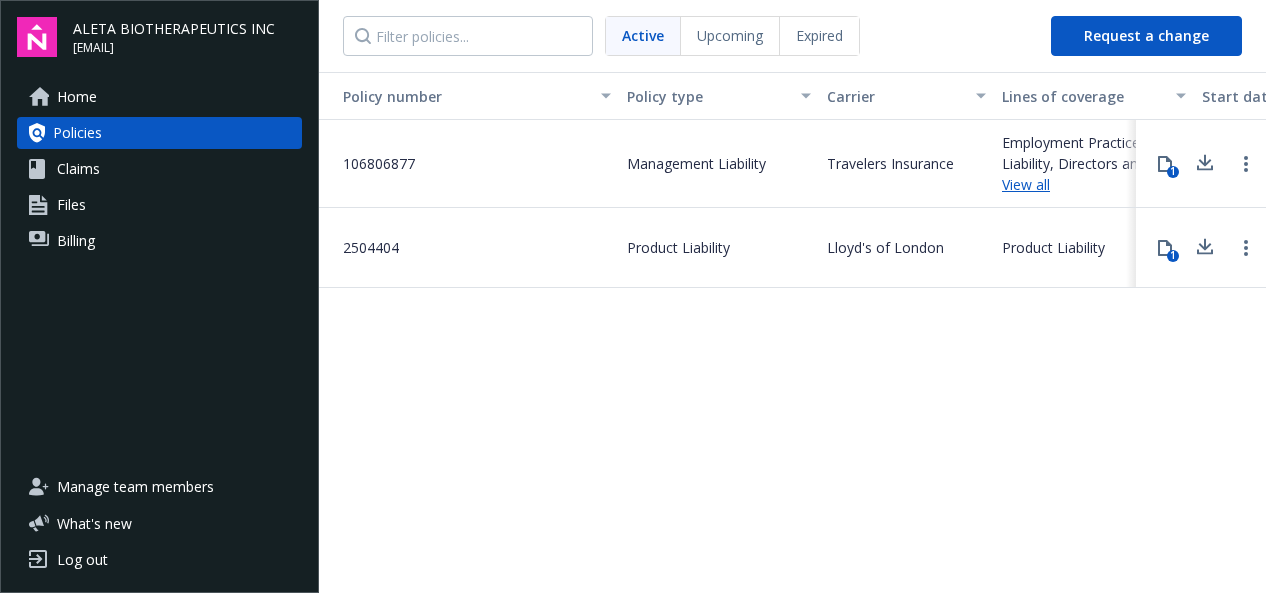 click on "View all" at bounding box center (1094, 184) 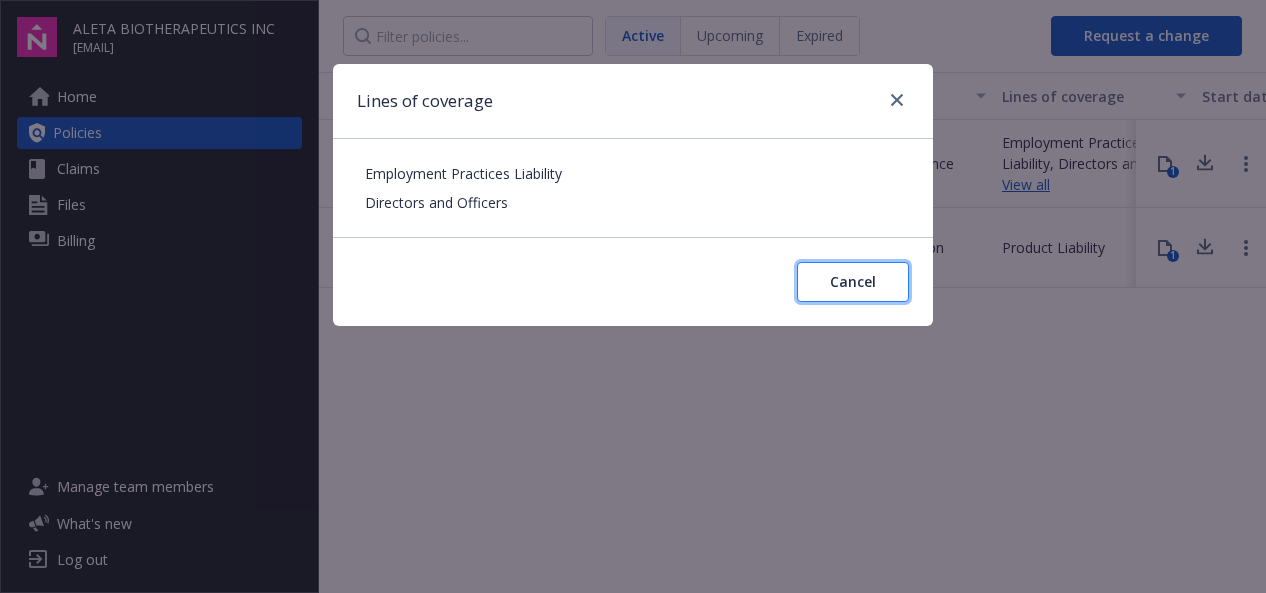 click on "Cancel" at bounding box center [853, 281] 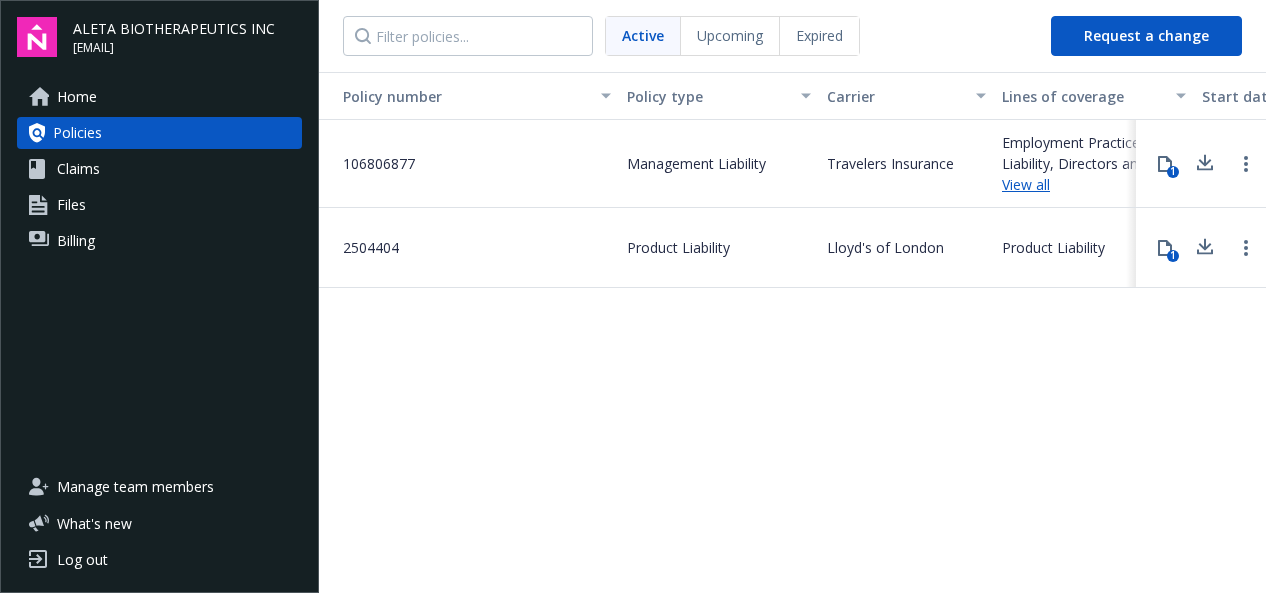 click on "1" at bounding box center [1165, 164] 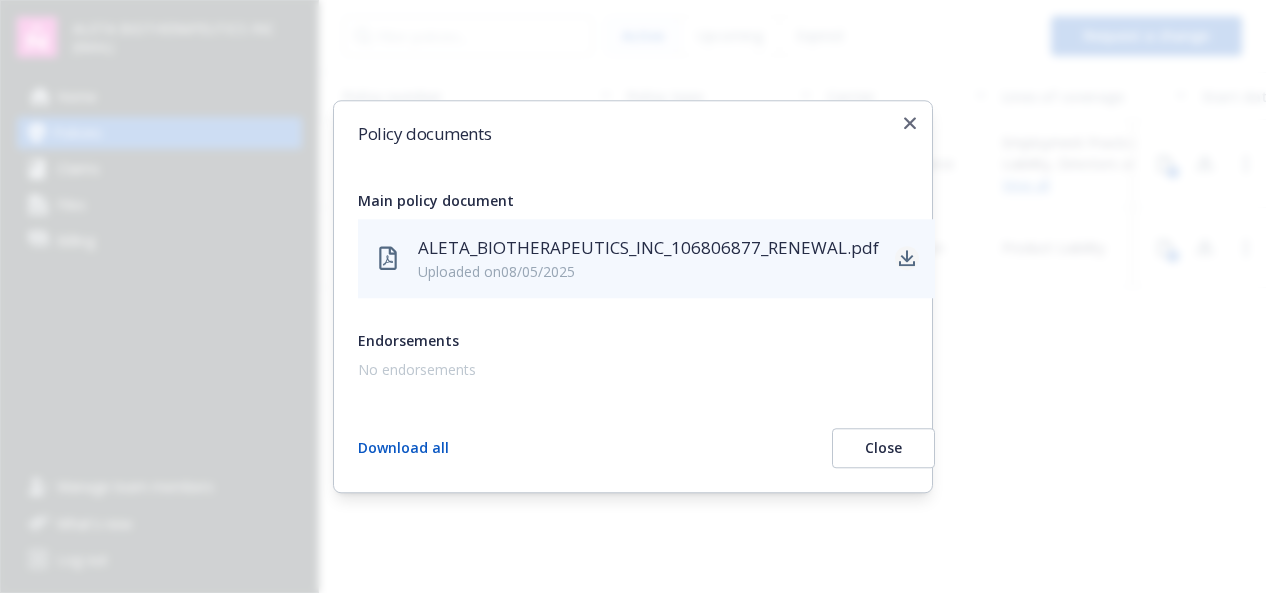 click at bounding box center [907, 259] 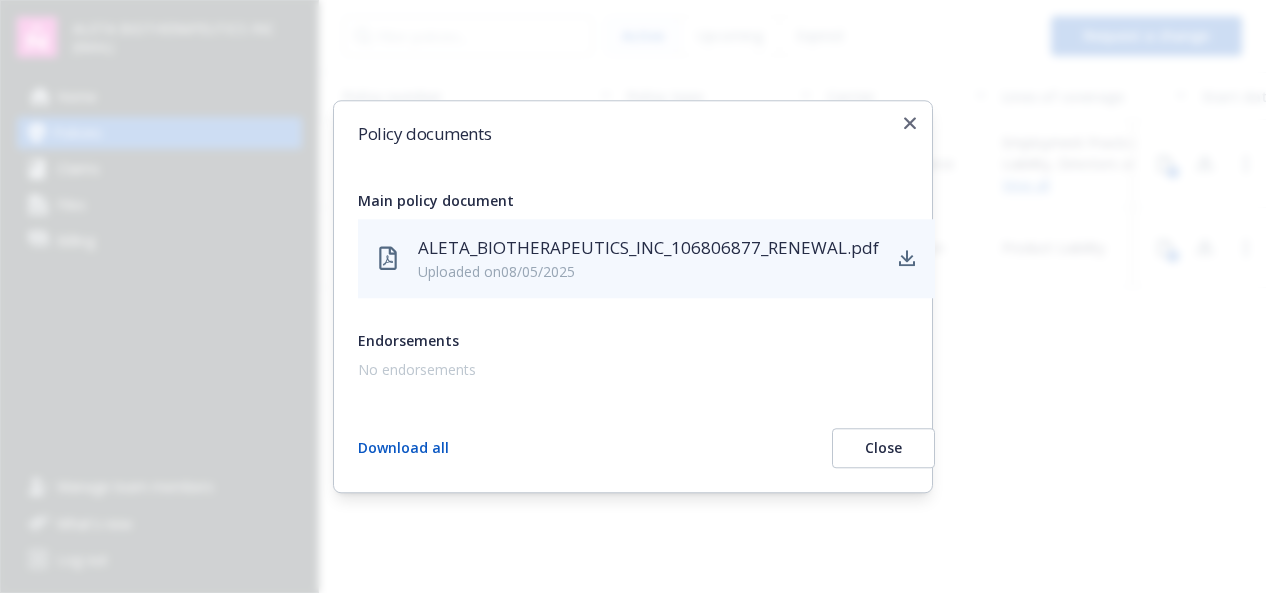 click on "ALETA_BIOTHERAPEUTICS_INC_106806877_RENEWAL.pdf" at bounding box center (648, 248) 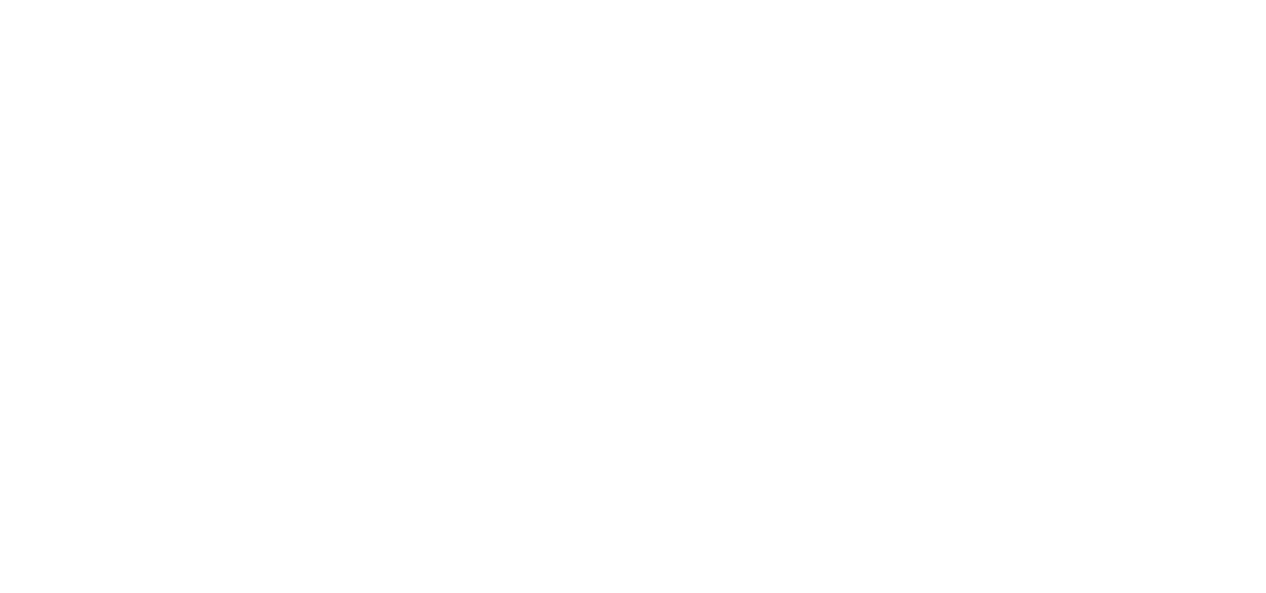 scroll, scrollTop: 0, scrollLeft: 0, axis: both 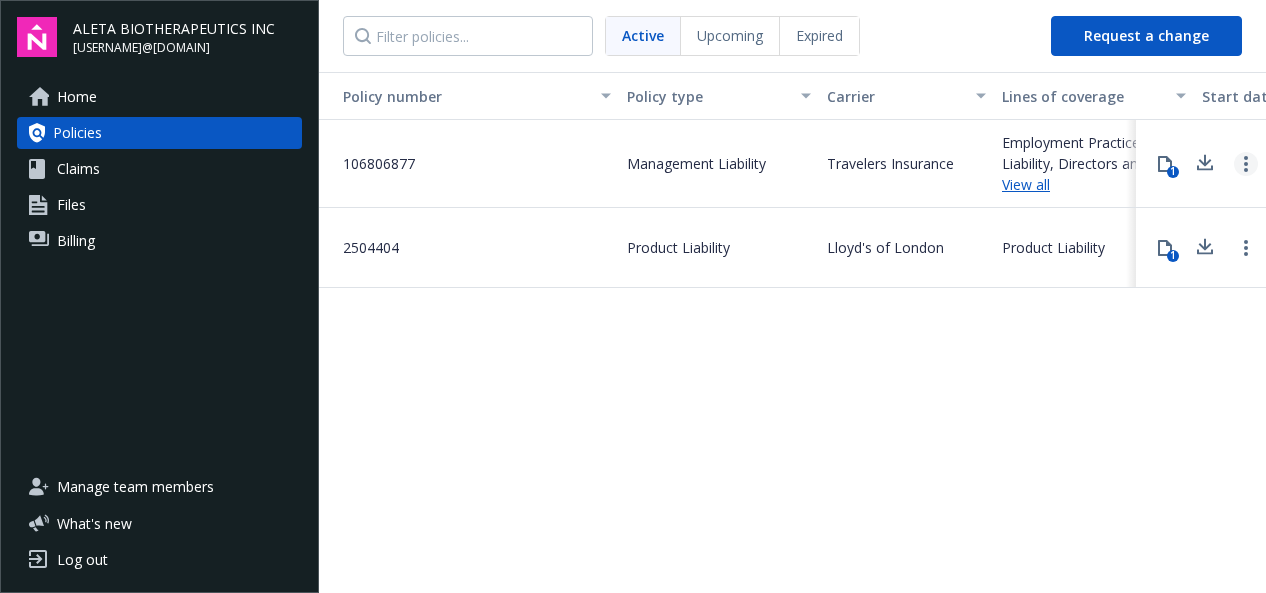 click 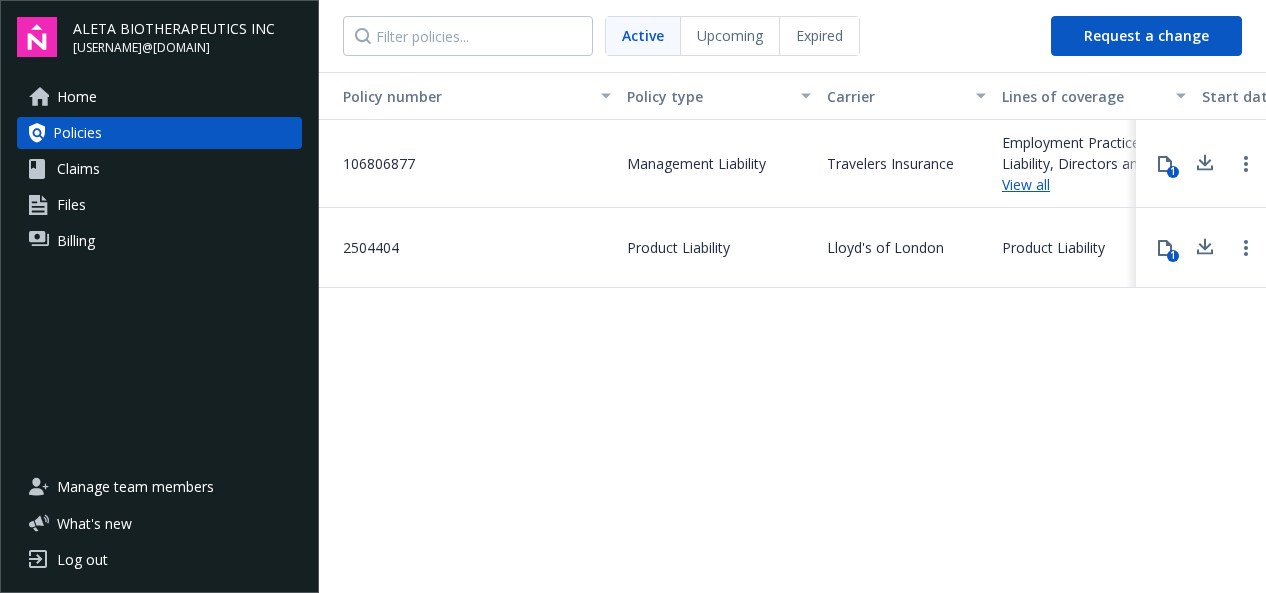 click on "Employment Practices Liability, Directors and Officers View all" at bounding box center (1094, 164) 